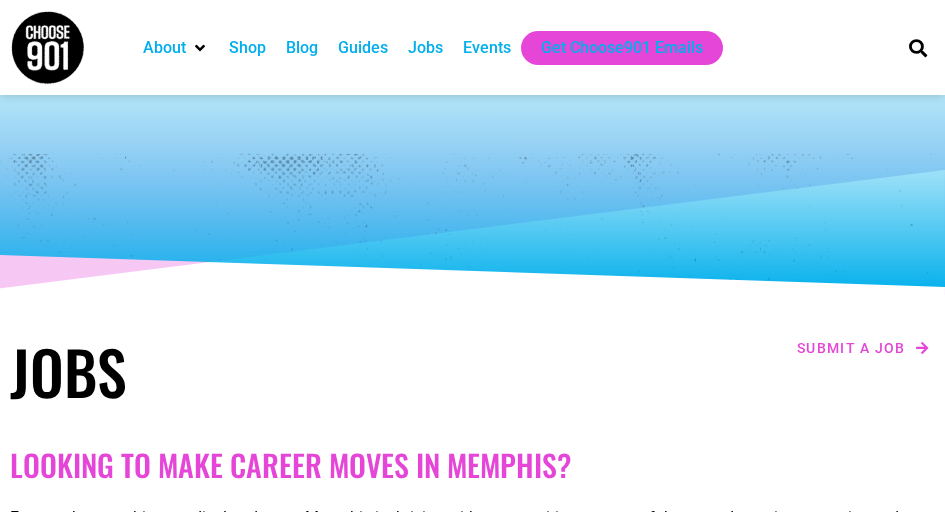 scroll, scrollTop: 0, scrollLeft: 0, axis: both 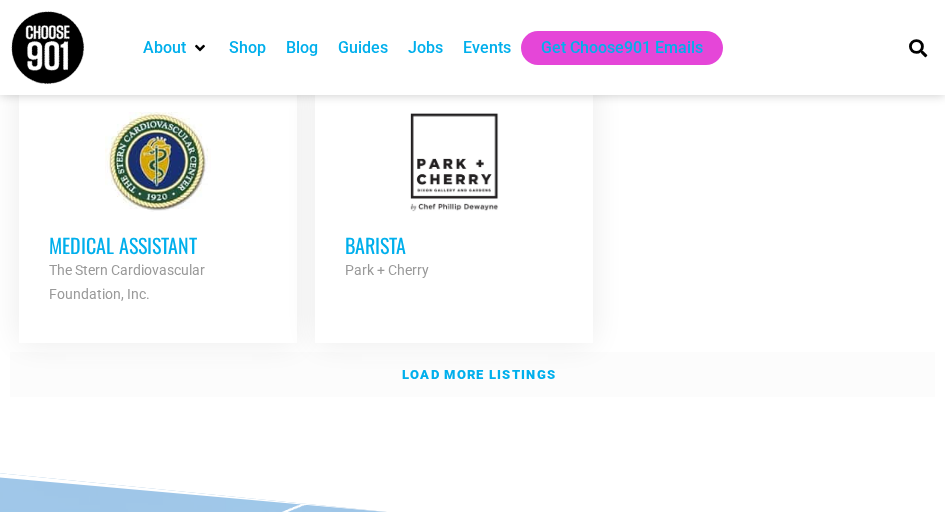 click on "Load more listings" at bounding box center [479, 374] 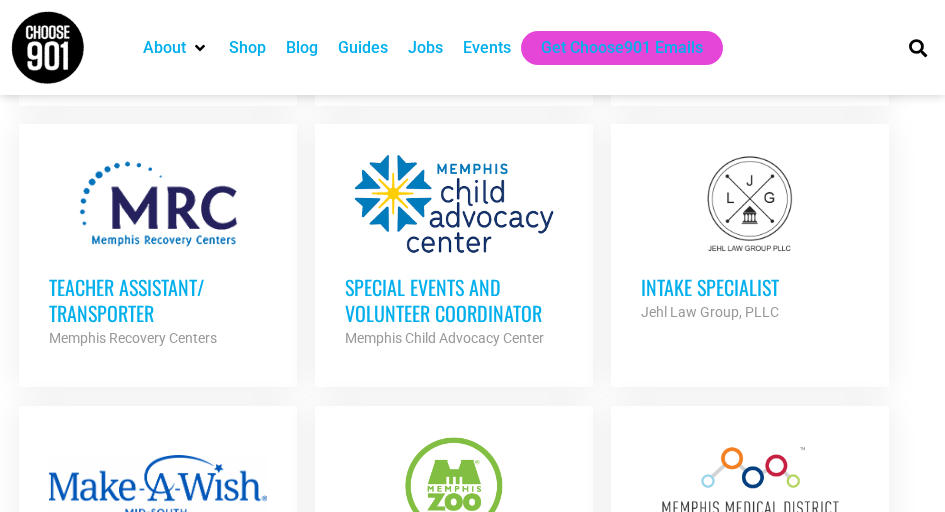 scroll, scrollTop: 4037, scrollLeft: 0, axis: vertical 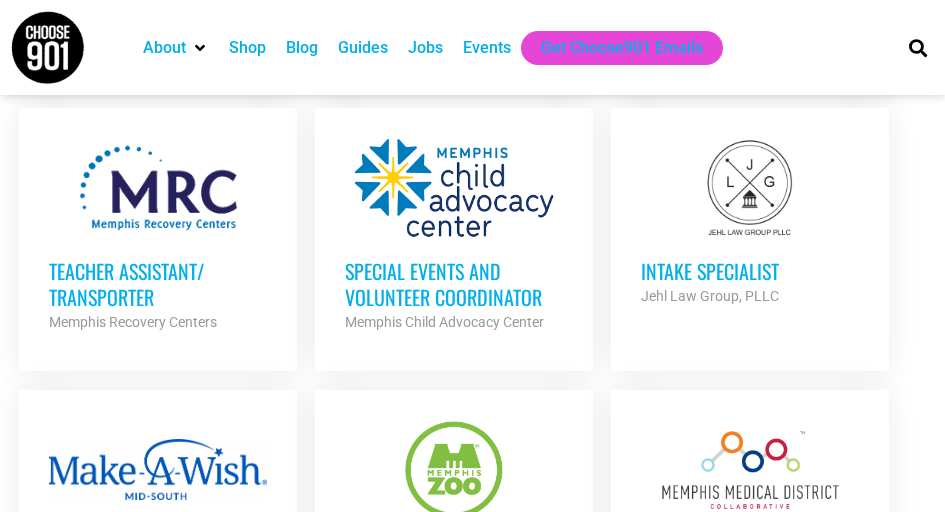 click on "Teacher Assistant/ Transporter" at bounding box center (158, 284) 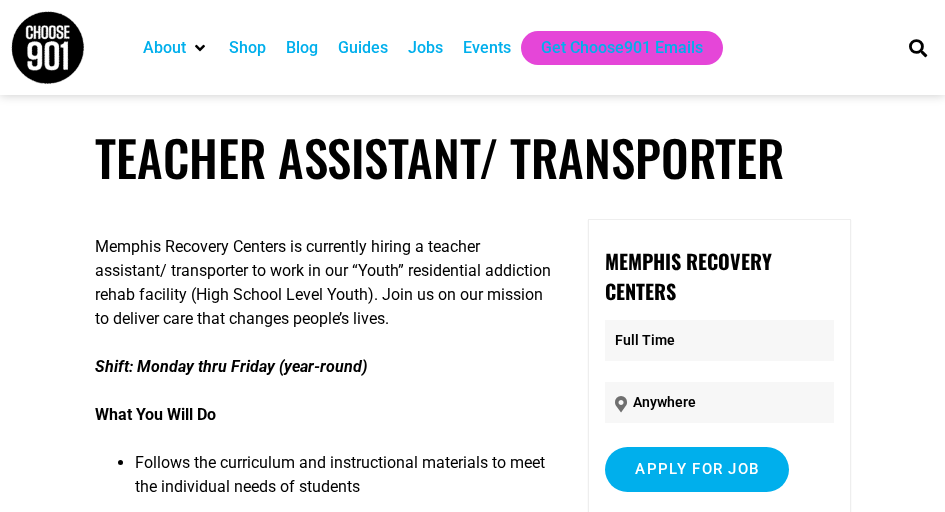 scroll, scrollTop: 0, scrollLeft: 0, axis: both 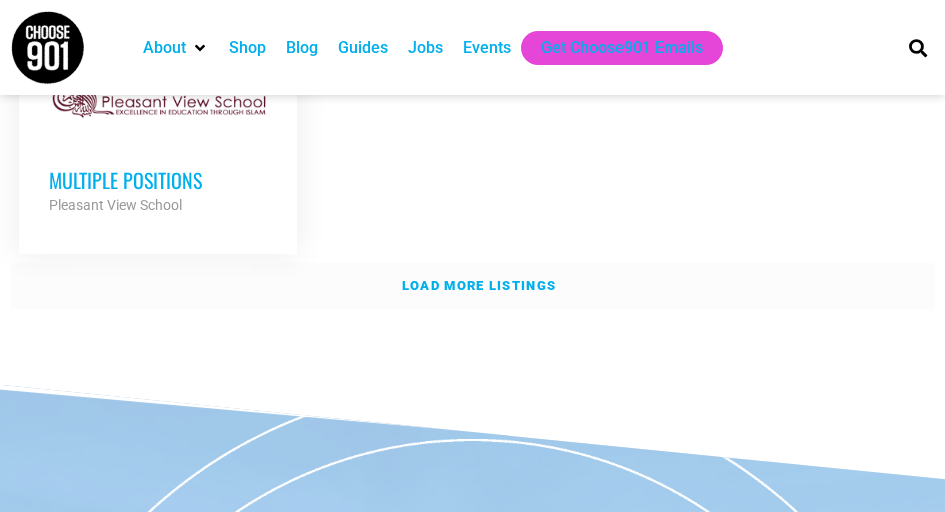 click on "Load more listings" at bounding box center (479, 285) 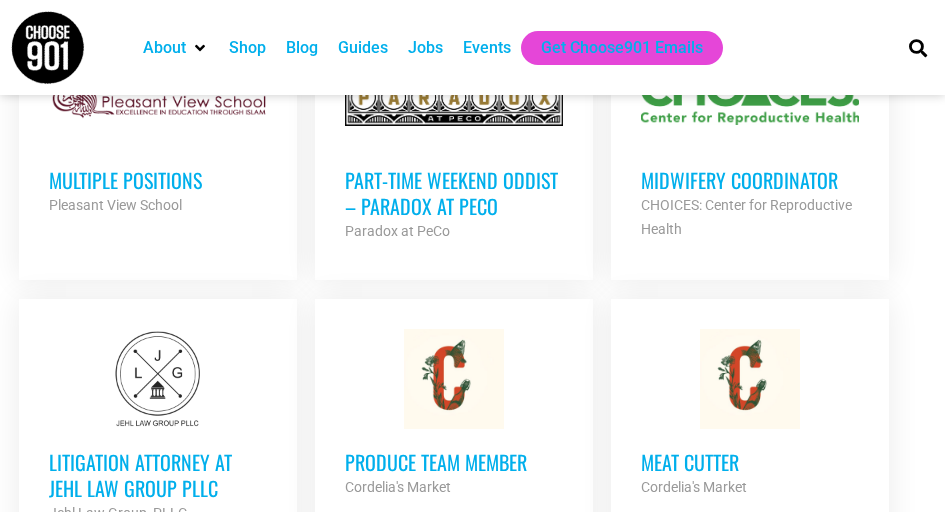 click on "MLS Manager
Memphis Area Association of REALTORS®
Partner Org
Full Time
Program Director 1- Teen Department
YMCA of Memphis & the Mid-South
Partner Org
Full Time
Multiple Open Positions
Youth Villages
Partner Org
Full Time
Solo Line Cook / Chef
Belle Tavern
Partner Org
Full Time
Pet Groomer Trainee Full Time • Memphis
Aussie Pet Mobile
Partner Org
Full Time" at bounding box center [472, -1156] 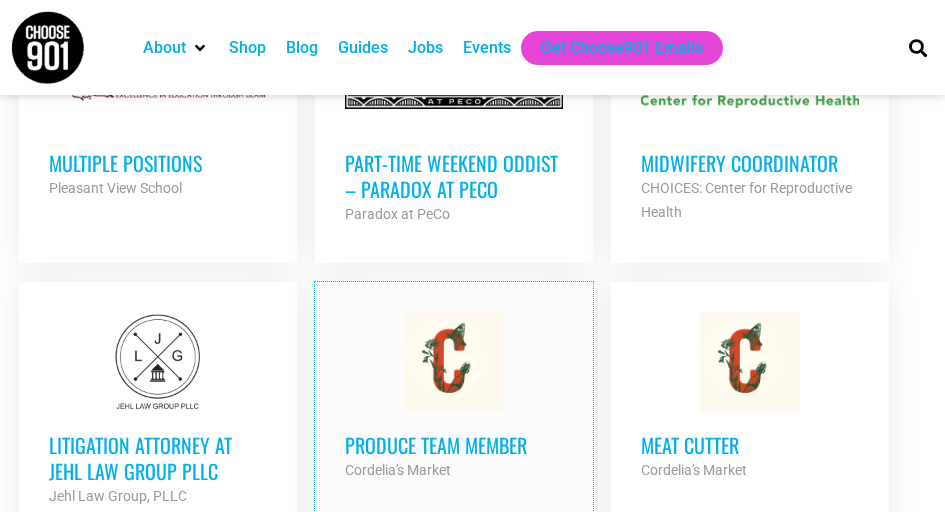 click on "Produce Team Member
Cordelia's Market
Partner Org
Full Time" at bounding box center [454, 397] 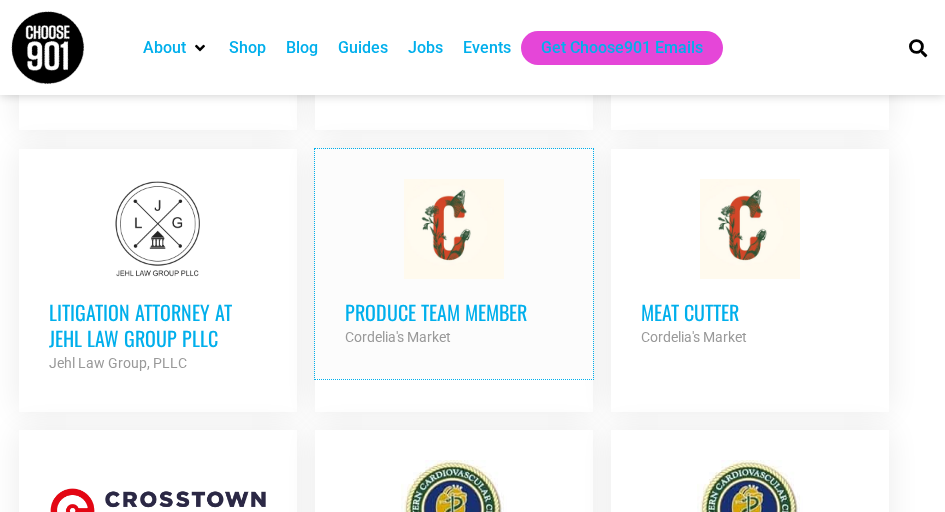 scroll, scrollTop: 4901, scrollLeft: 0, axis: vertical 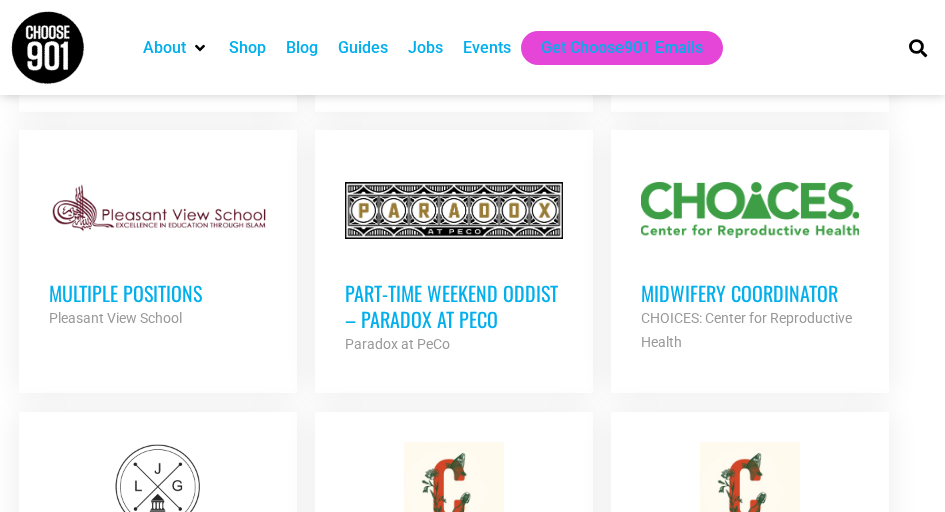 click on "Events" at bounding box center (487, 48) 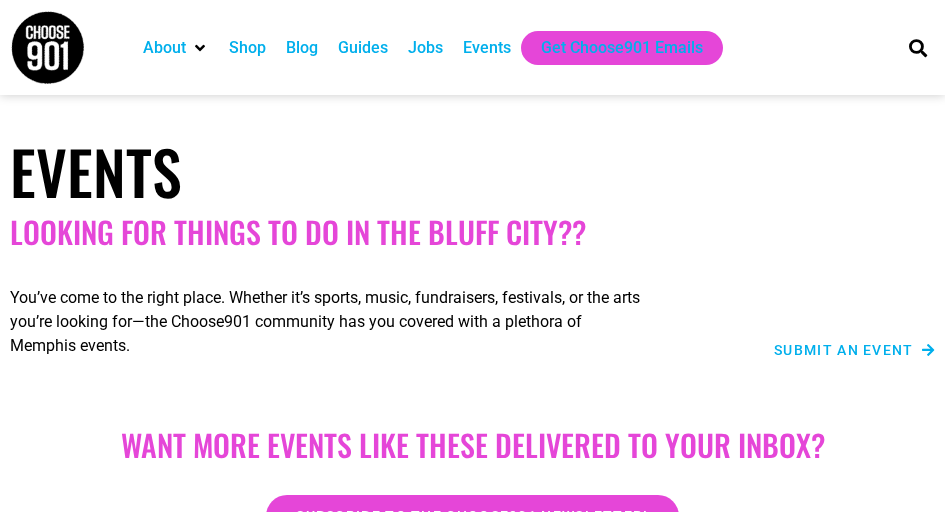 scroll, scrollTop: 0, scrollLeft: 0, axis: both 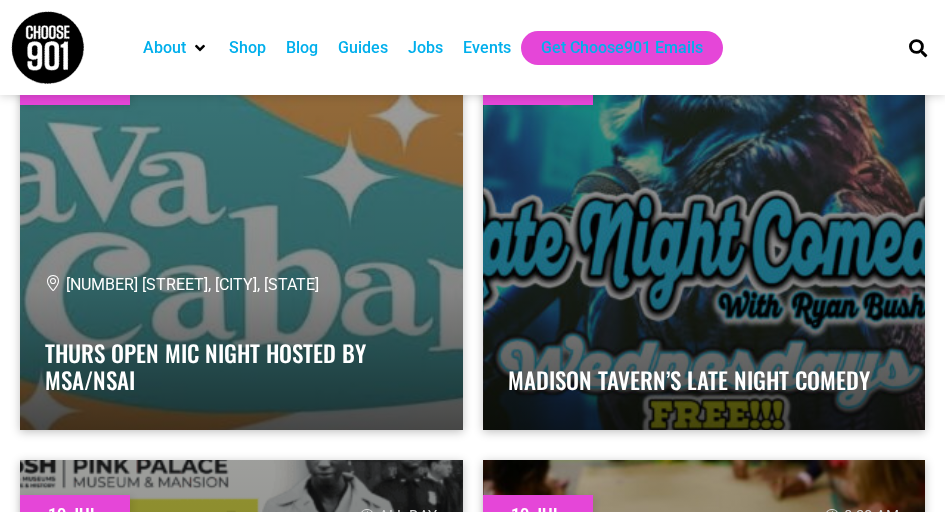 click on "Blog" at bounding box center [302, 48] 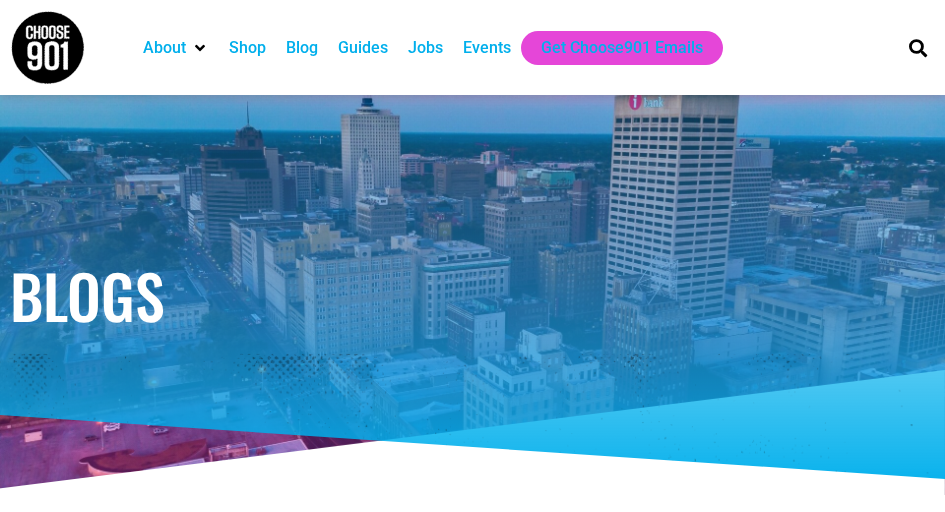 scroll, scrollTop: 0, scrollLeft: 0, axis: both 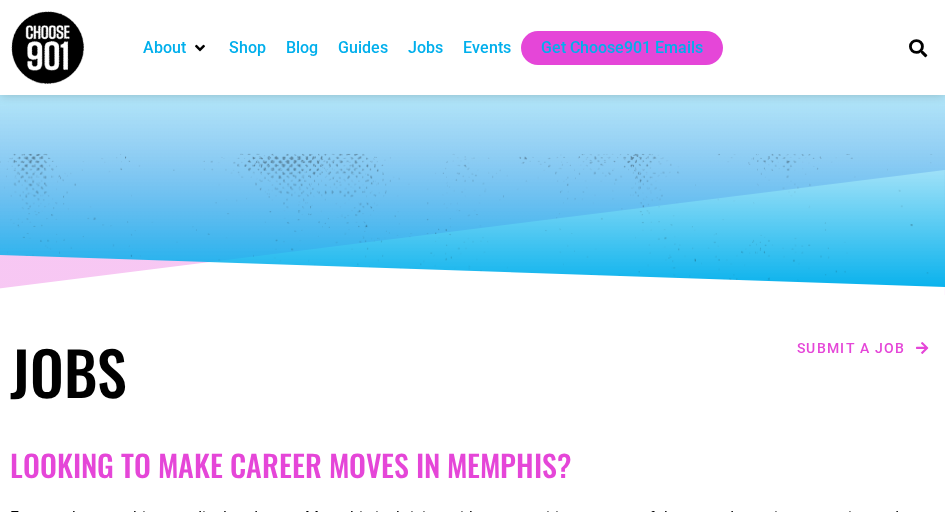 click on "Guides" at bounding box center (363, 48) 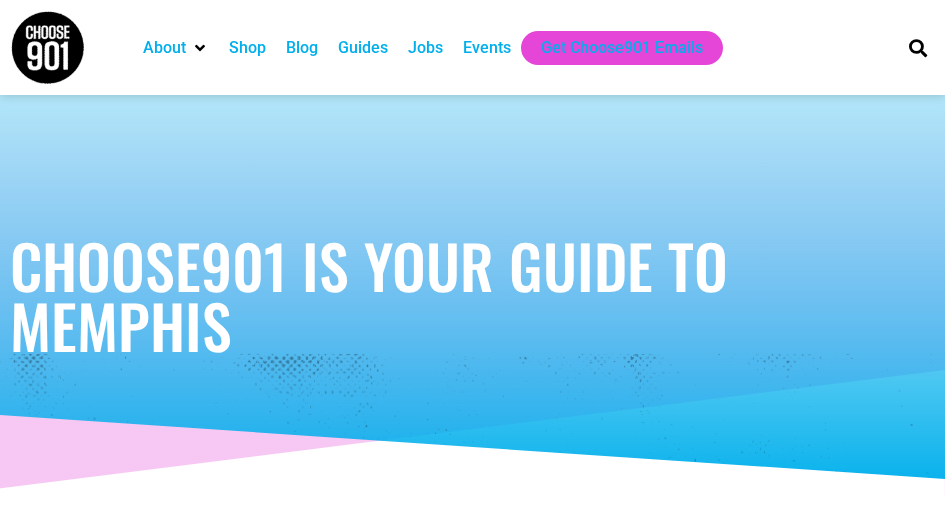 scroll, scrollTop: 0, scrollLeft: 0, axis: both 